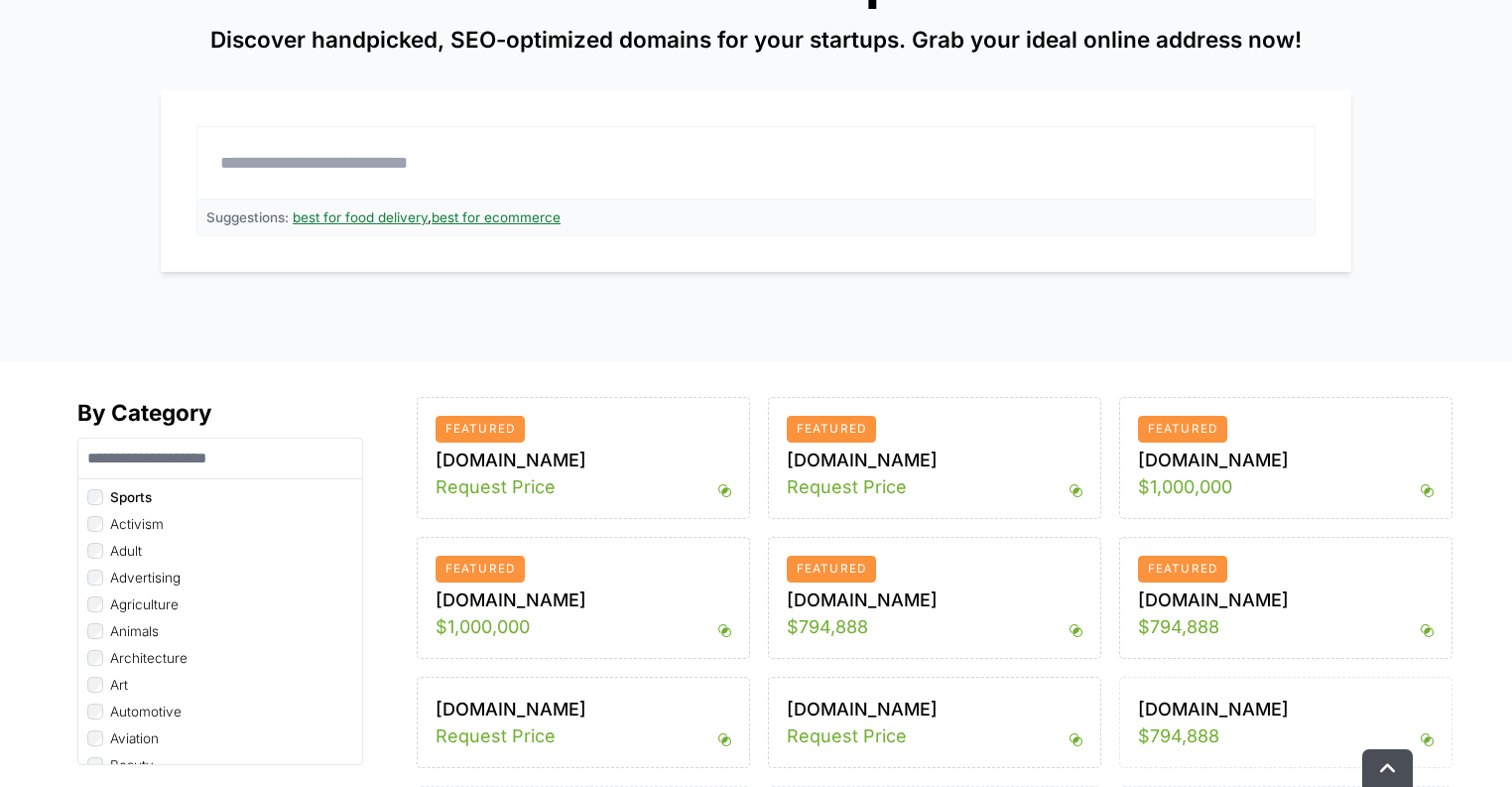 scroll, scrollTop: 318, scrollLeft: 0, axis: vertical 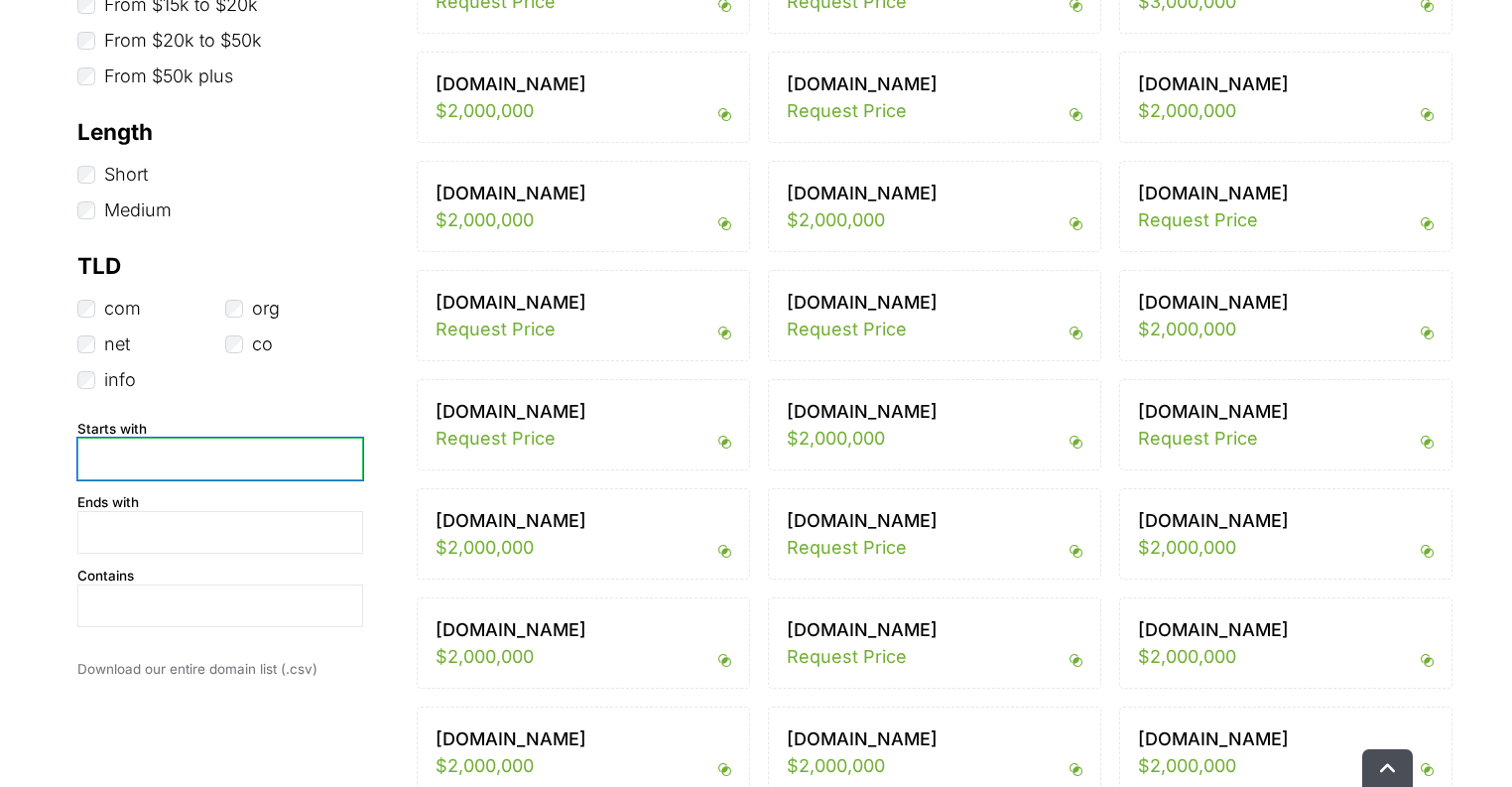 click at bounding box center (220, 459) 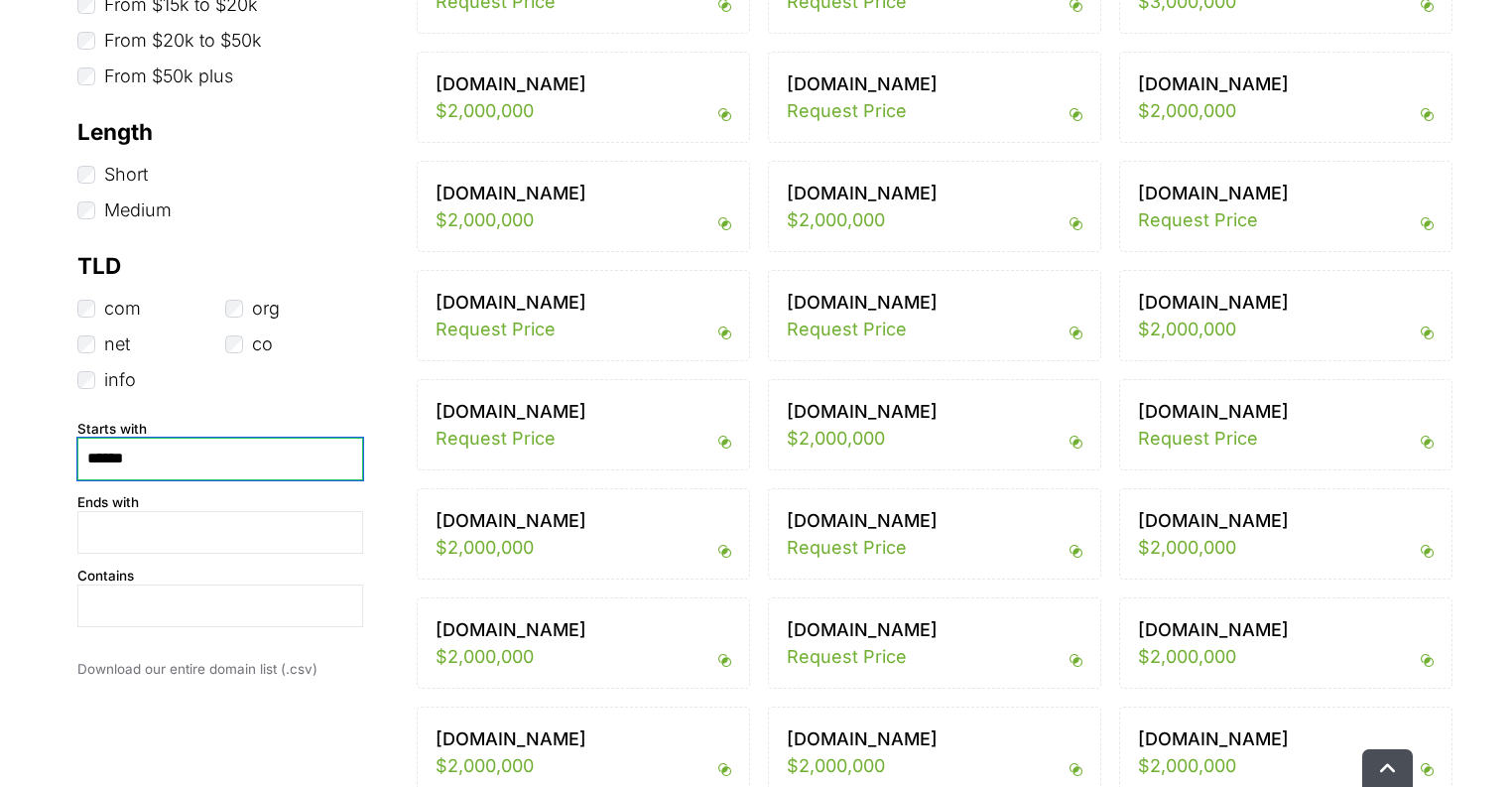 type on "*******" 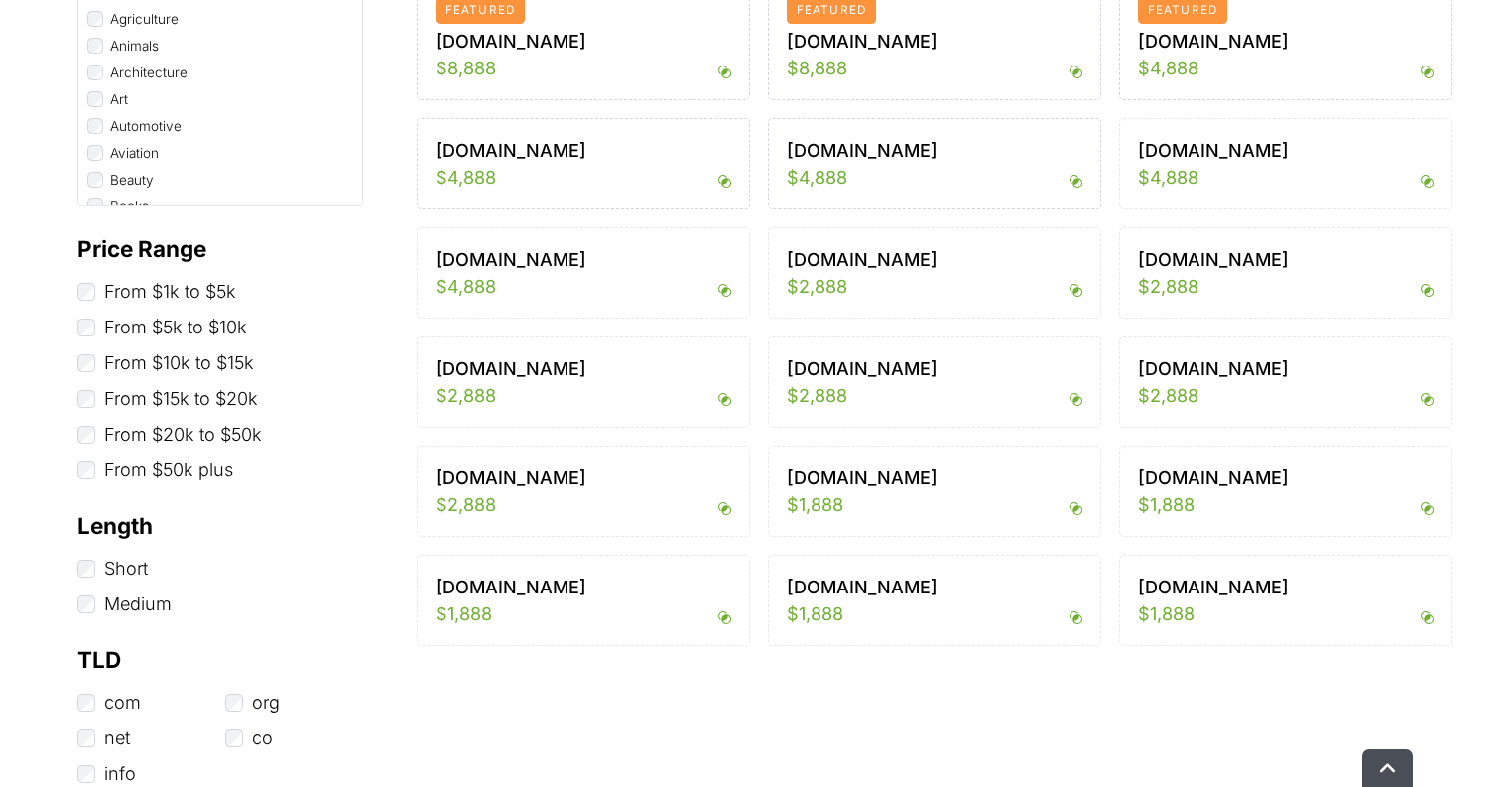 scroll, scrollTop: 1032, scrollLeft: 0, axis: vertical 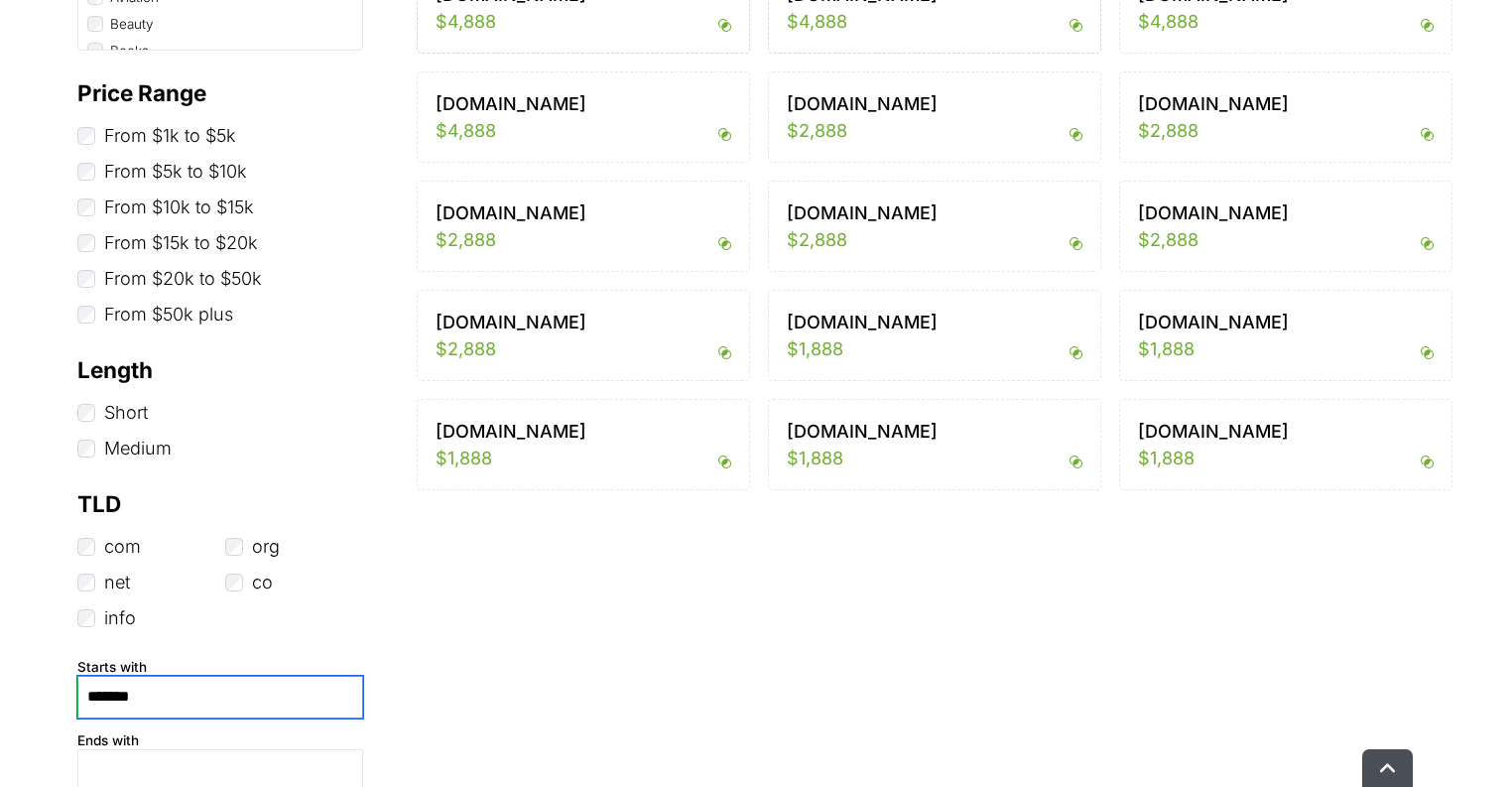 drag, startPoint x: 46, startPoint y: 691, endPoint x: 0, endPoint y: 686, distance: 46.270941 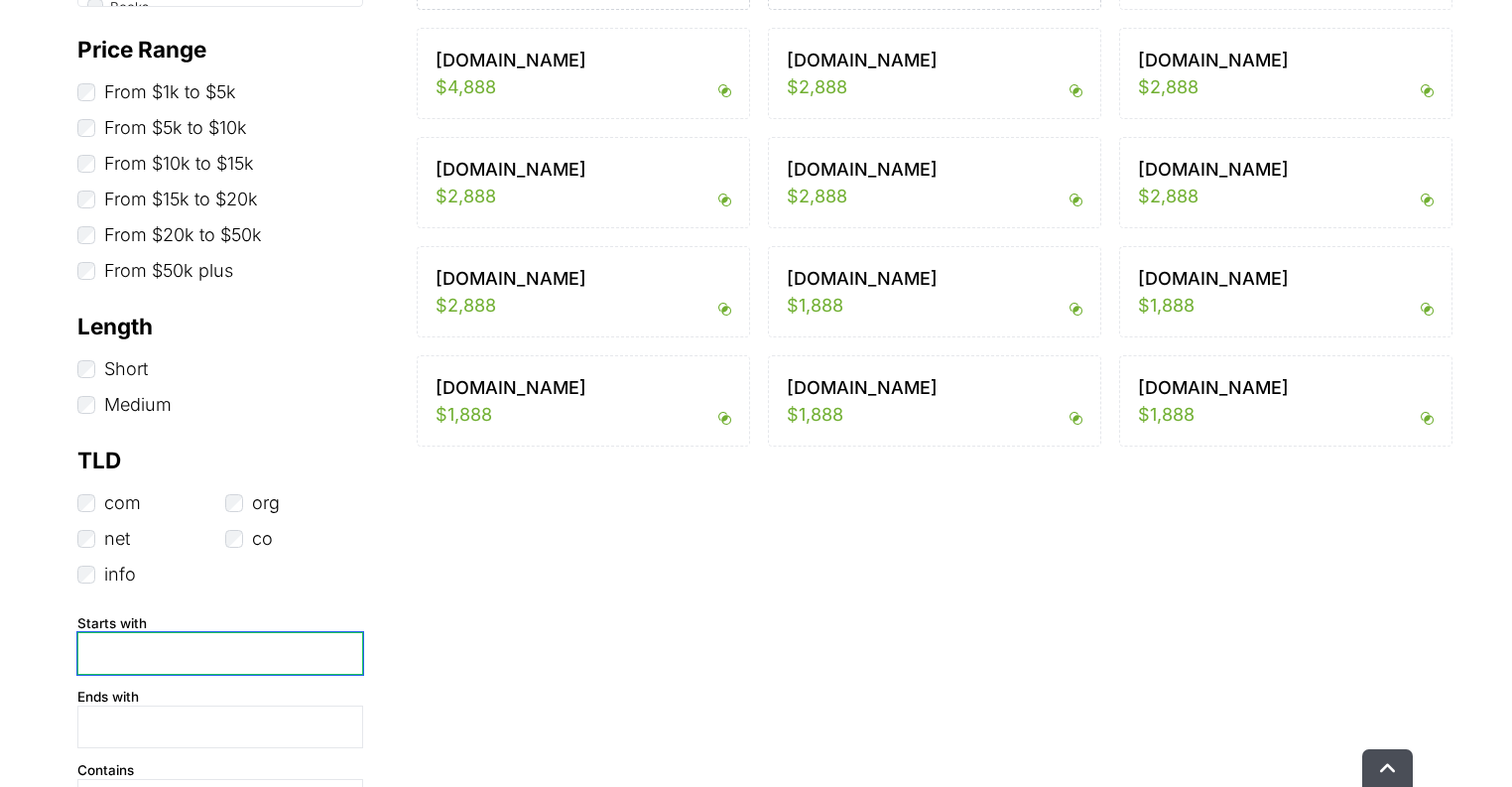 scroll, scrollTop: 1112, scrollLeft: 0, axis: vertical 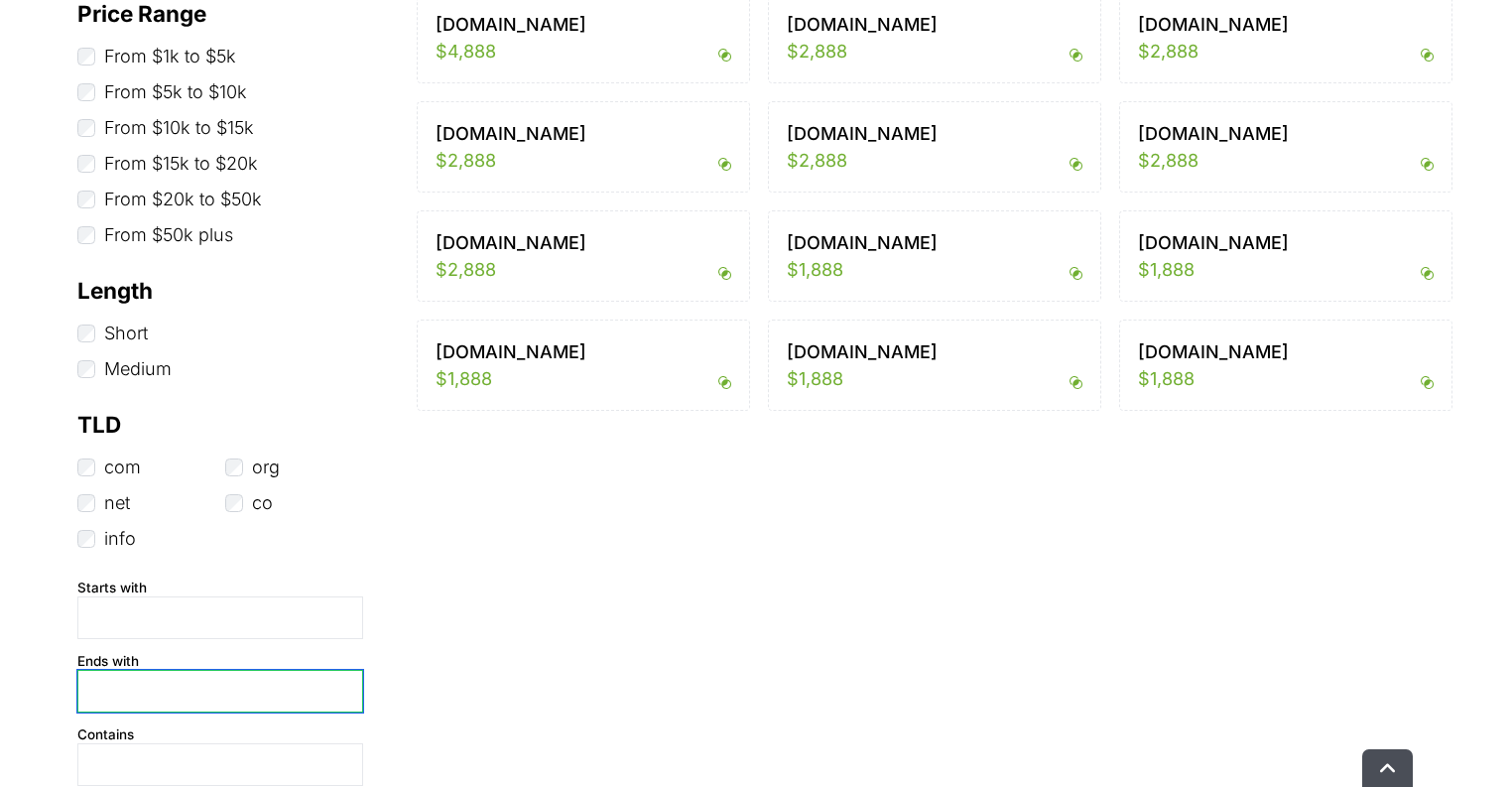 click at bounding box center [220, 691] 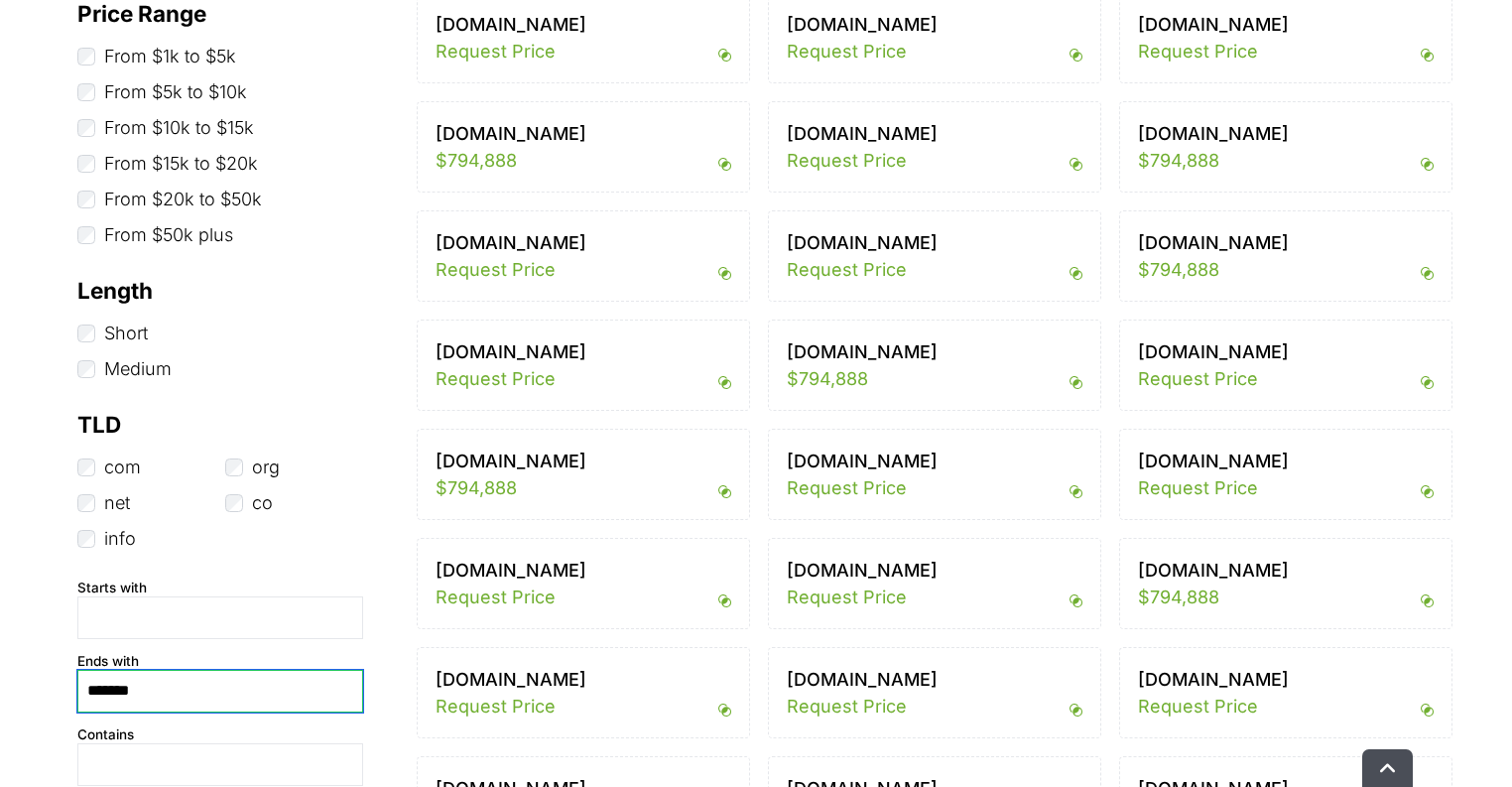 scroll, scrollTop: 1080, scrollLeft: 0, axis: vertical 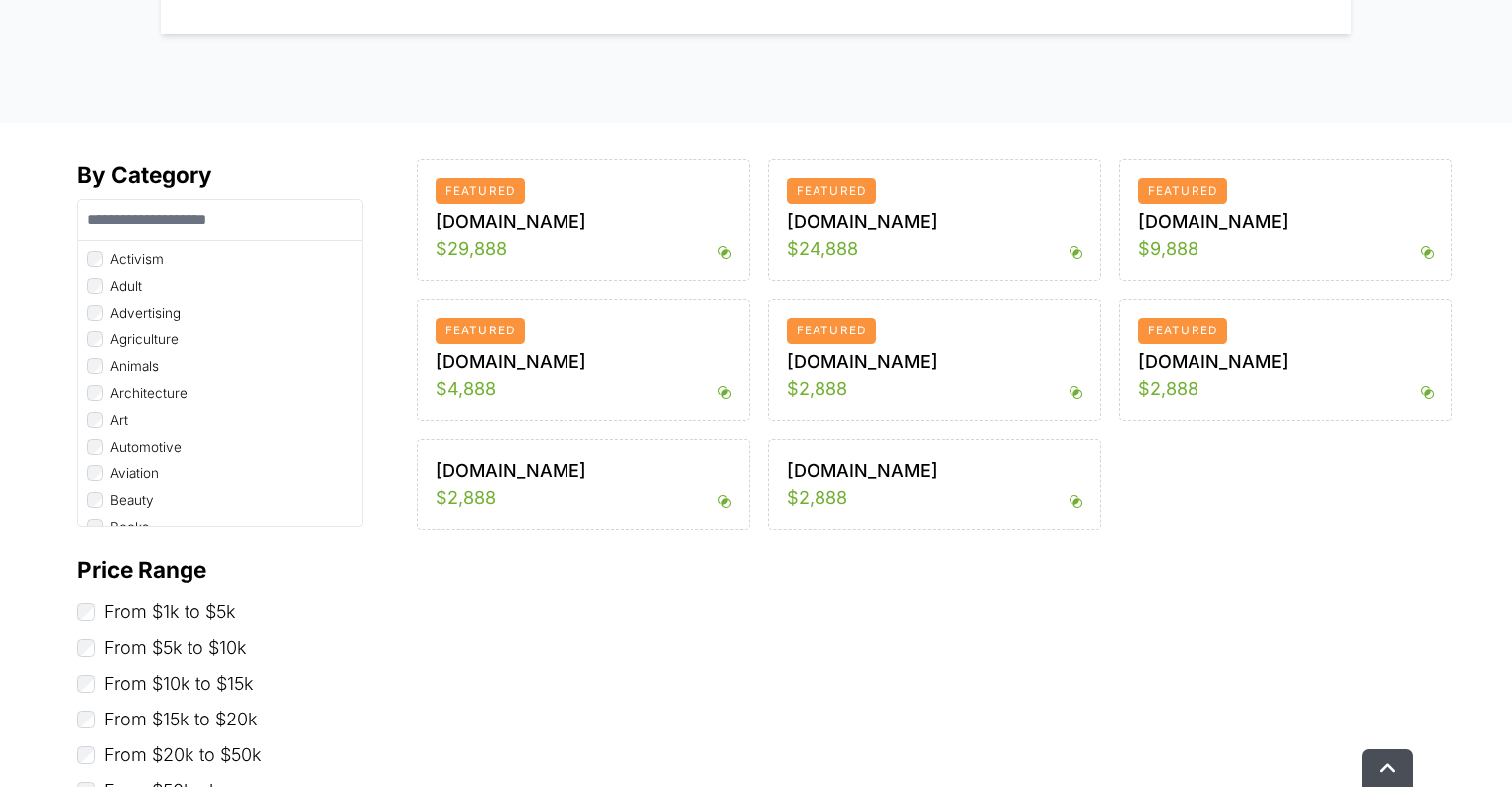 type on "*******" 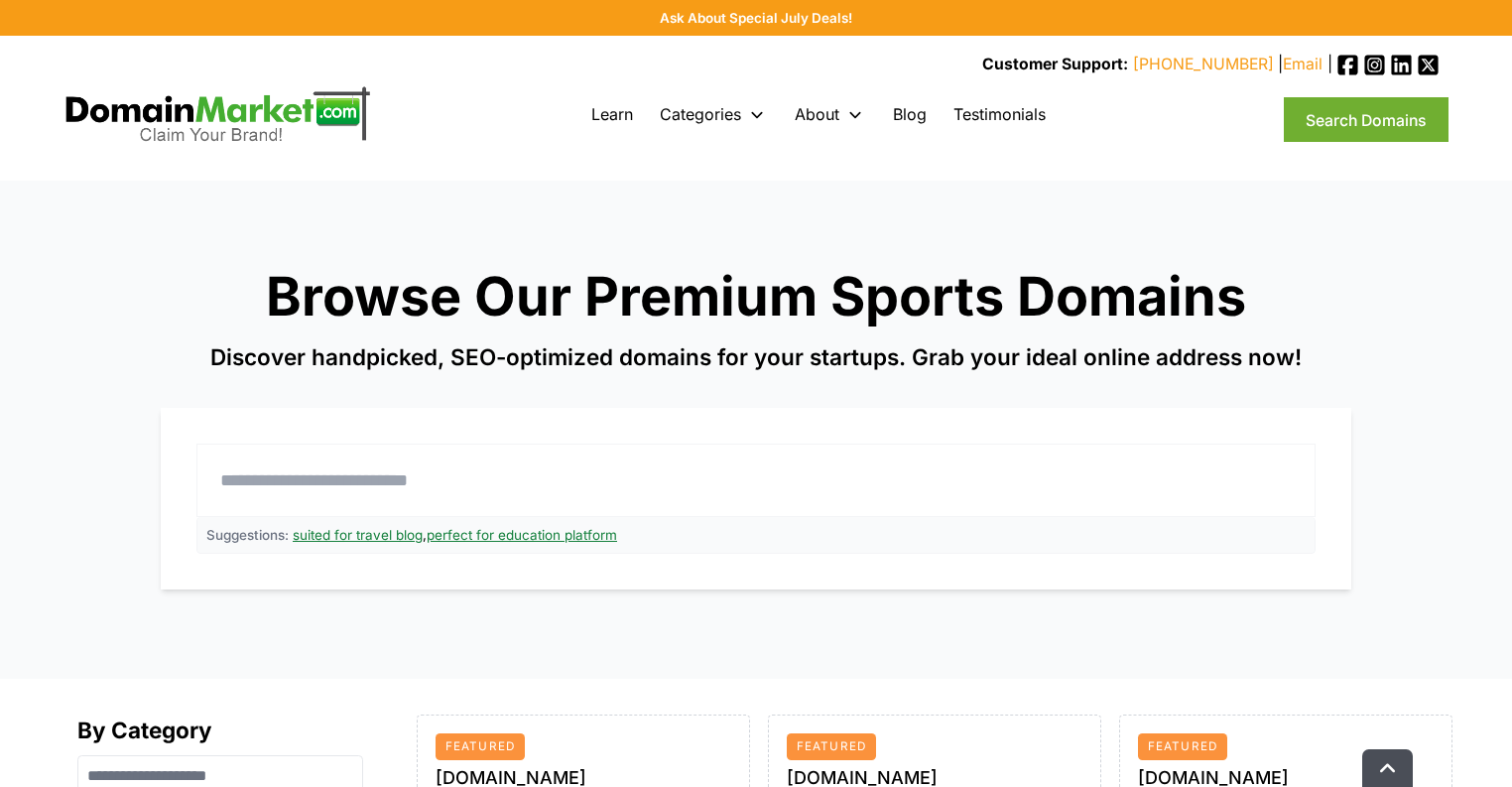 scroll, scrollTop: 0, scrollLeft: 0, axis: both 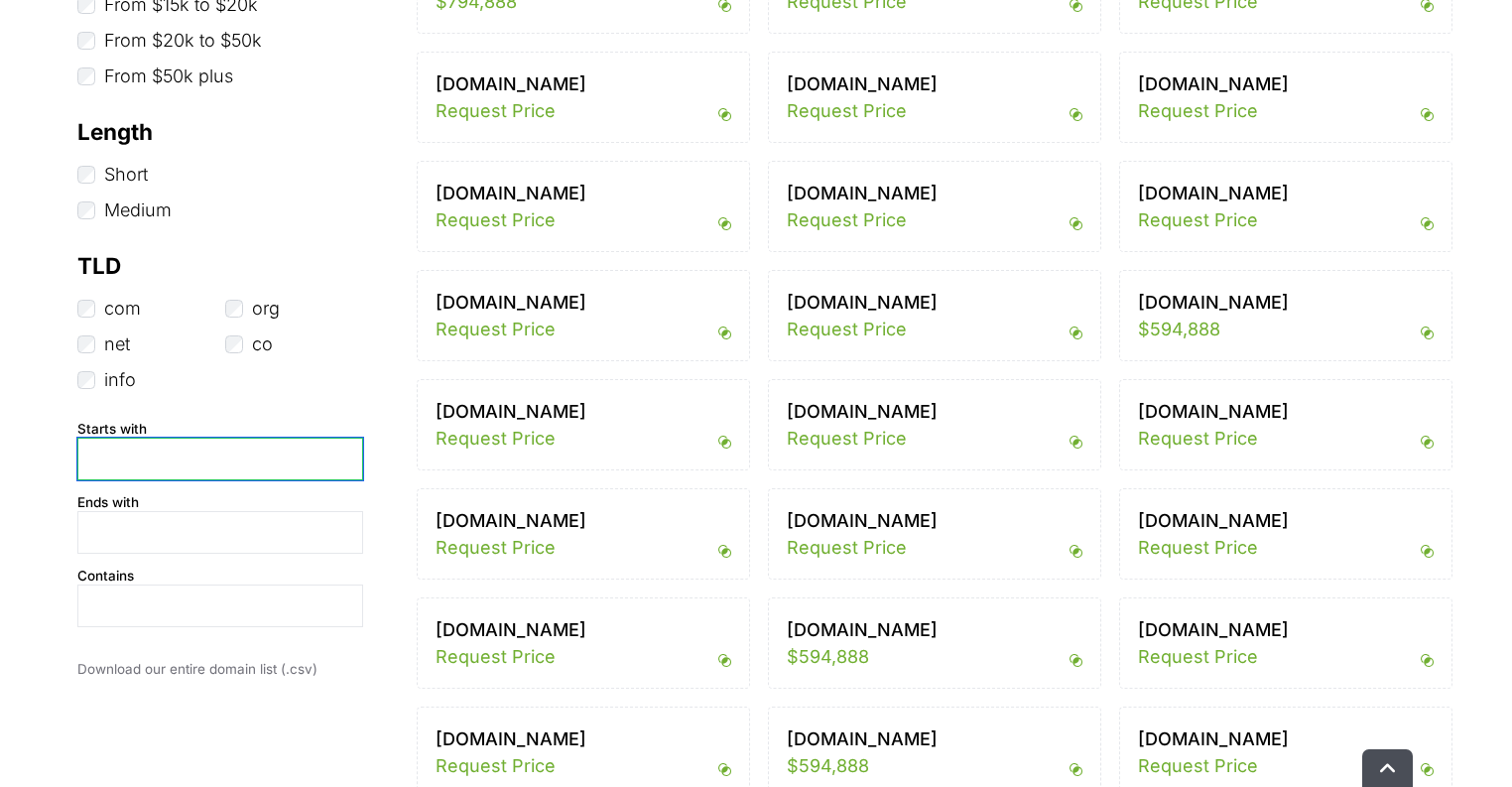click at bounding box center (220, 459) 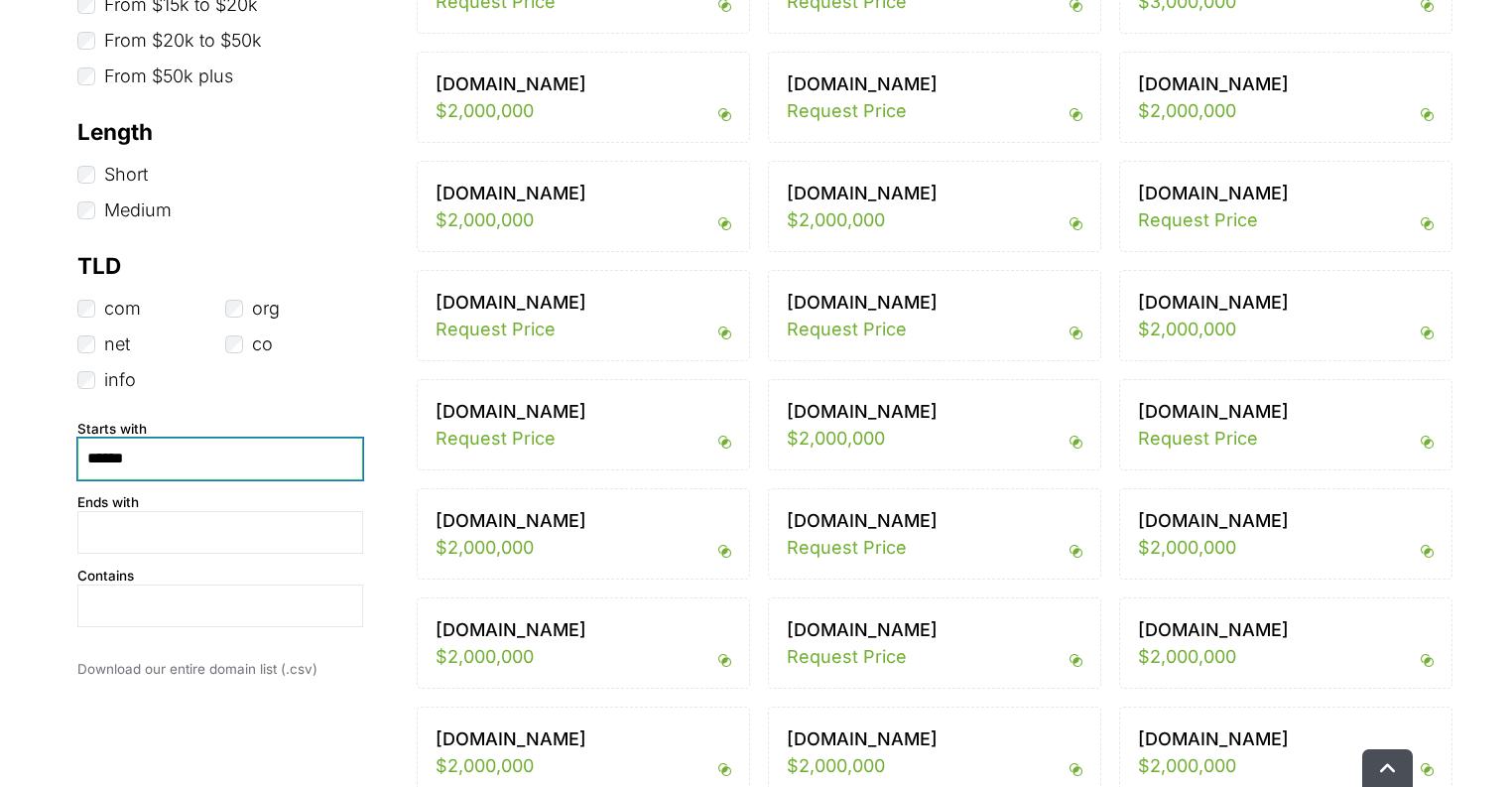 type on "*******" 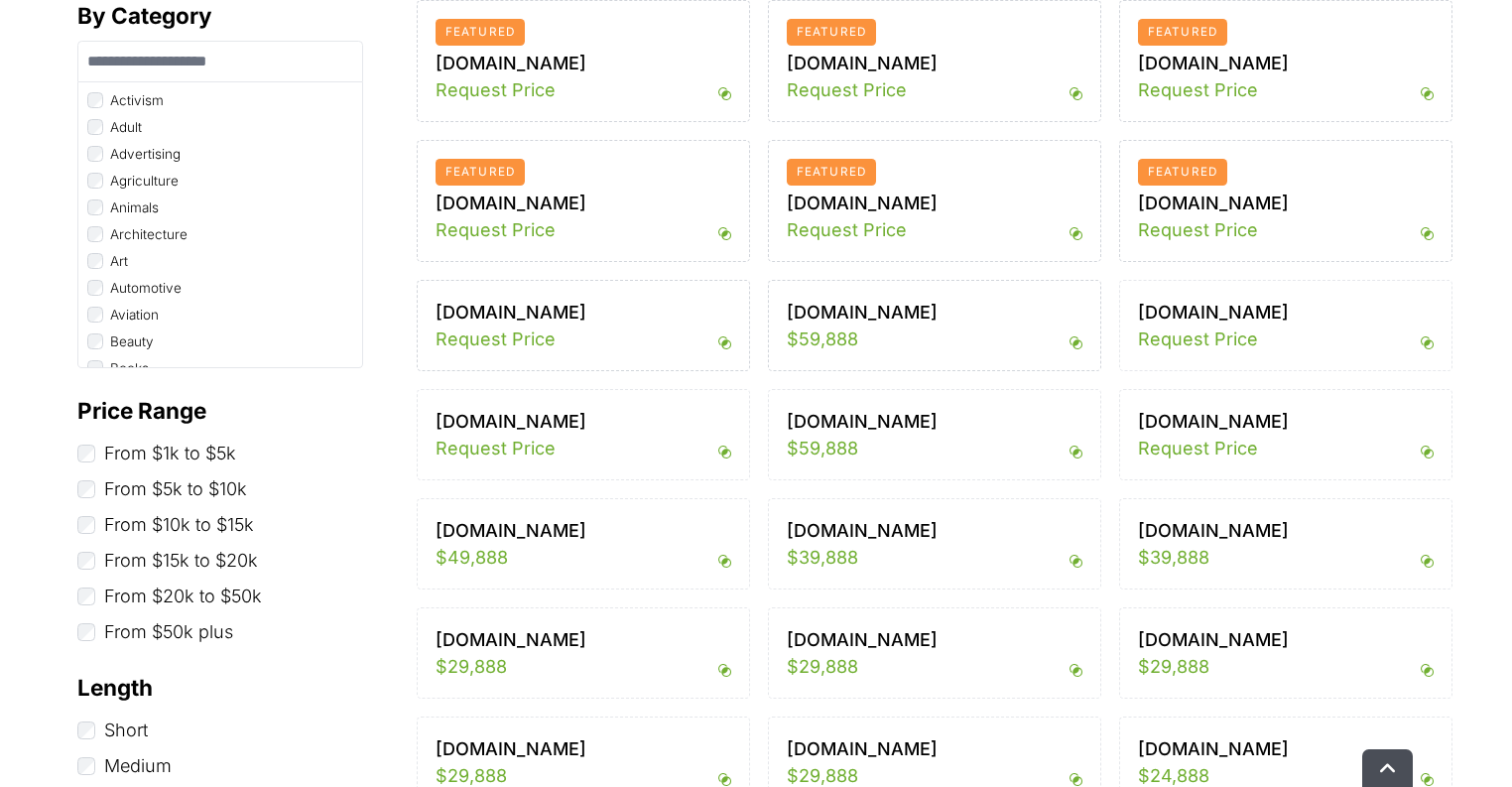scroll, scrollTop: 556, scrollLeft: 0, axis: vertical 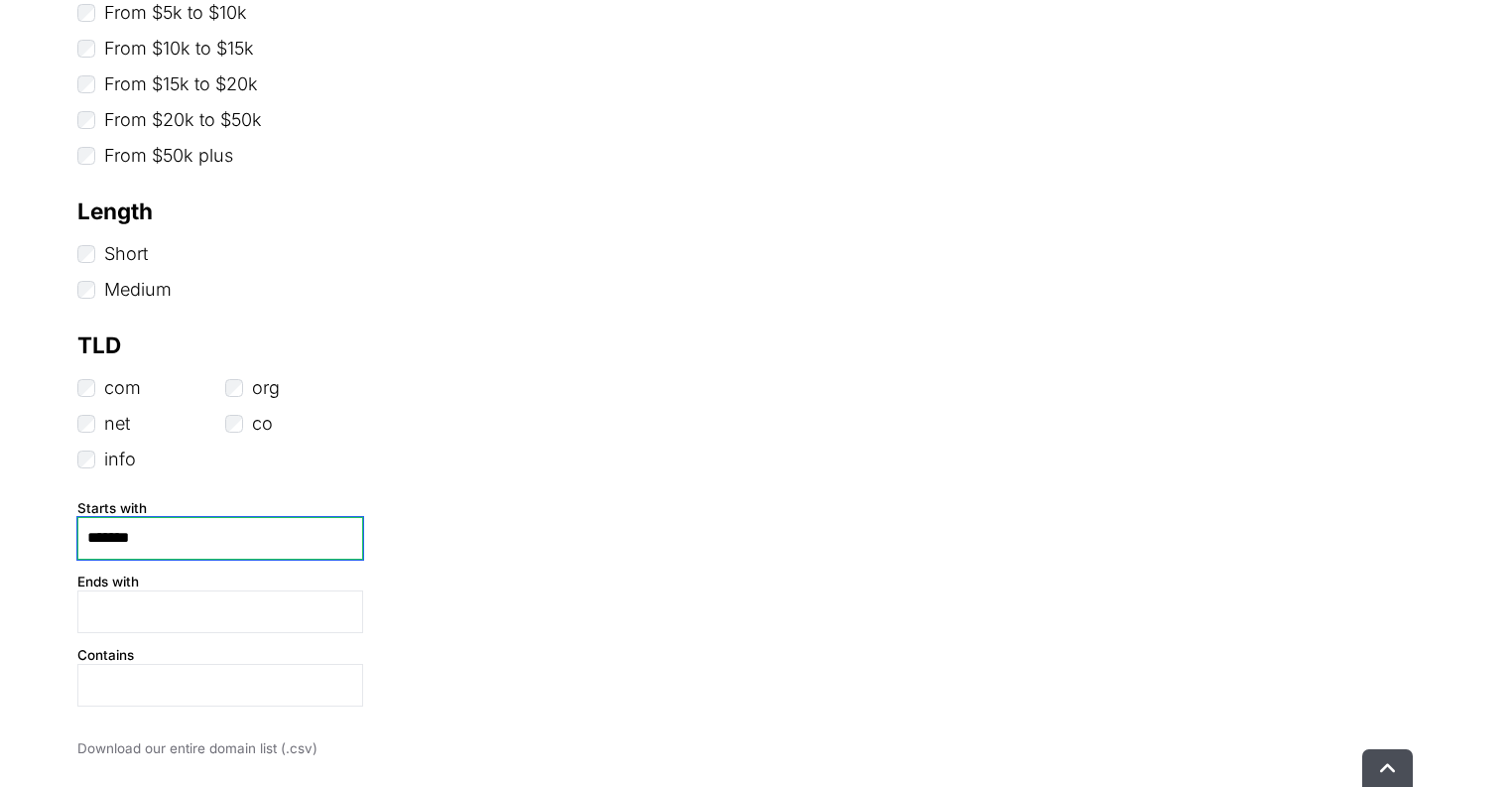 drag, startPoint x: 198, startPoint y: 535, endPoint x: 0, endPoint y: 542, distance: 198.1237 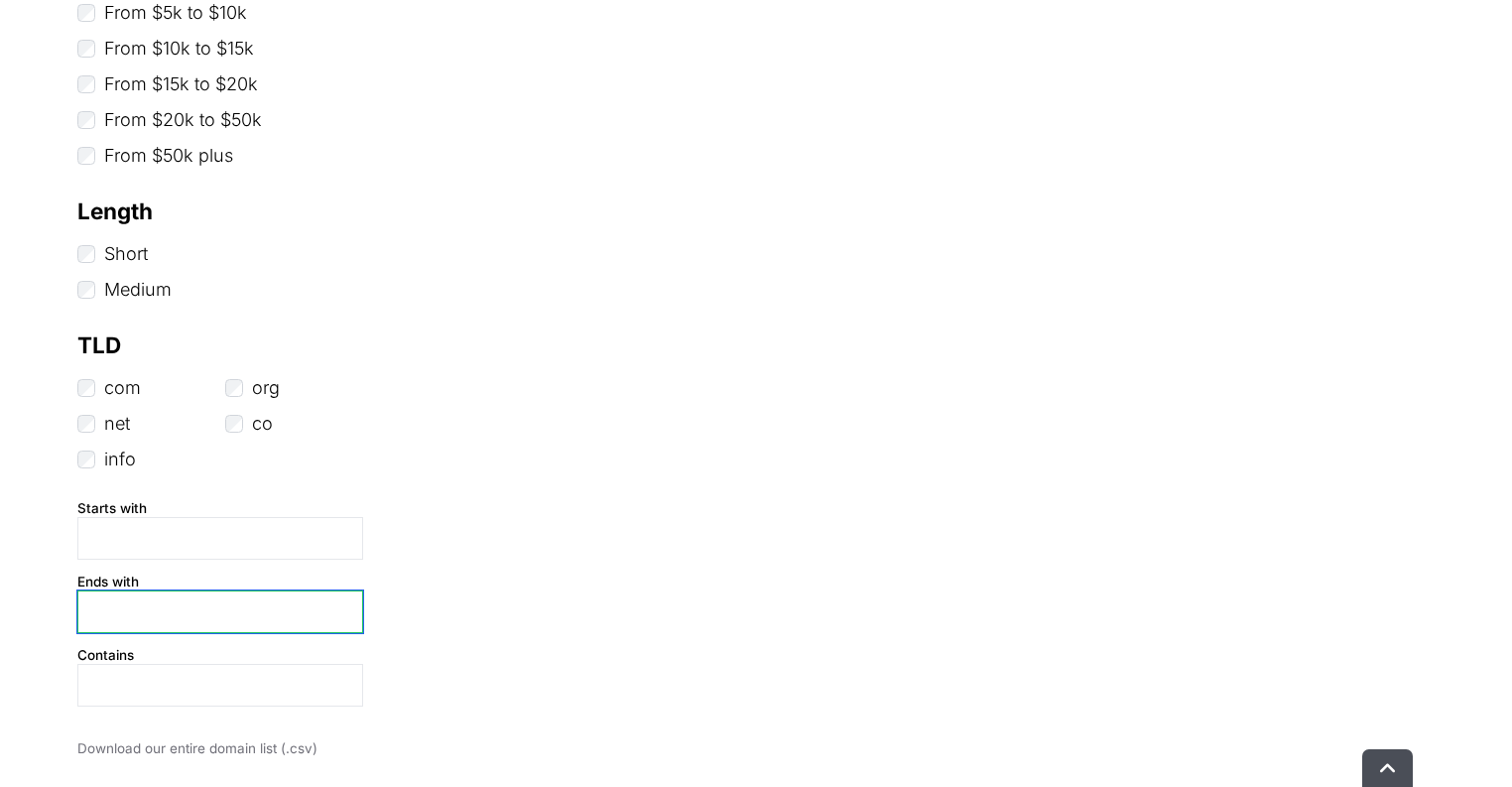 click at bounding box center [220, 611] 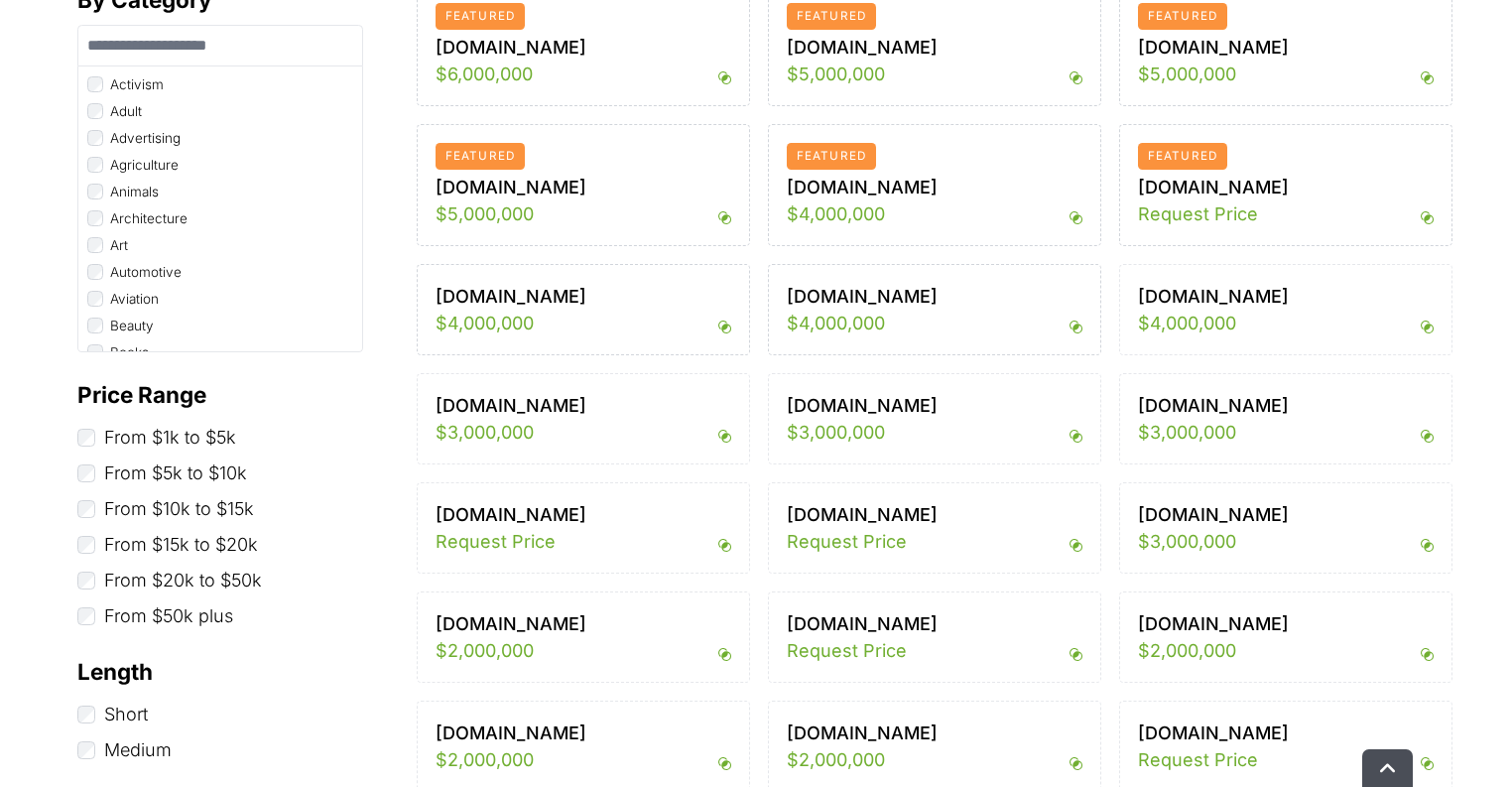 scroll, scrollTop: 635, scrollLeft: 0, axis: vertical 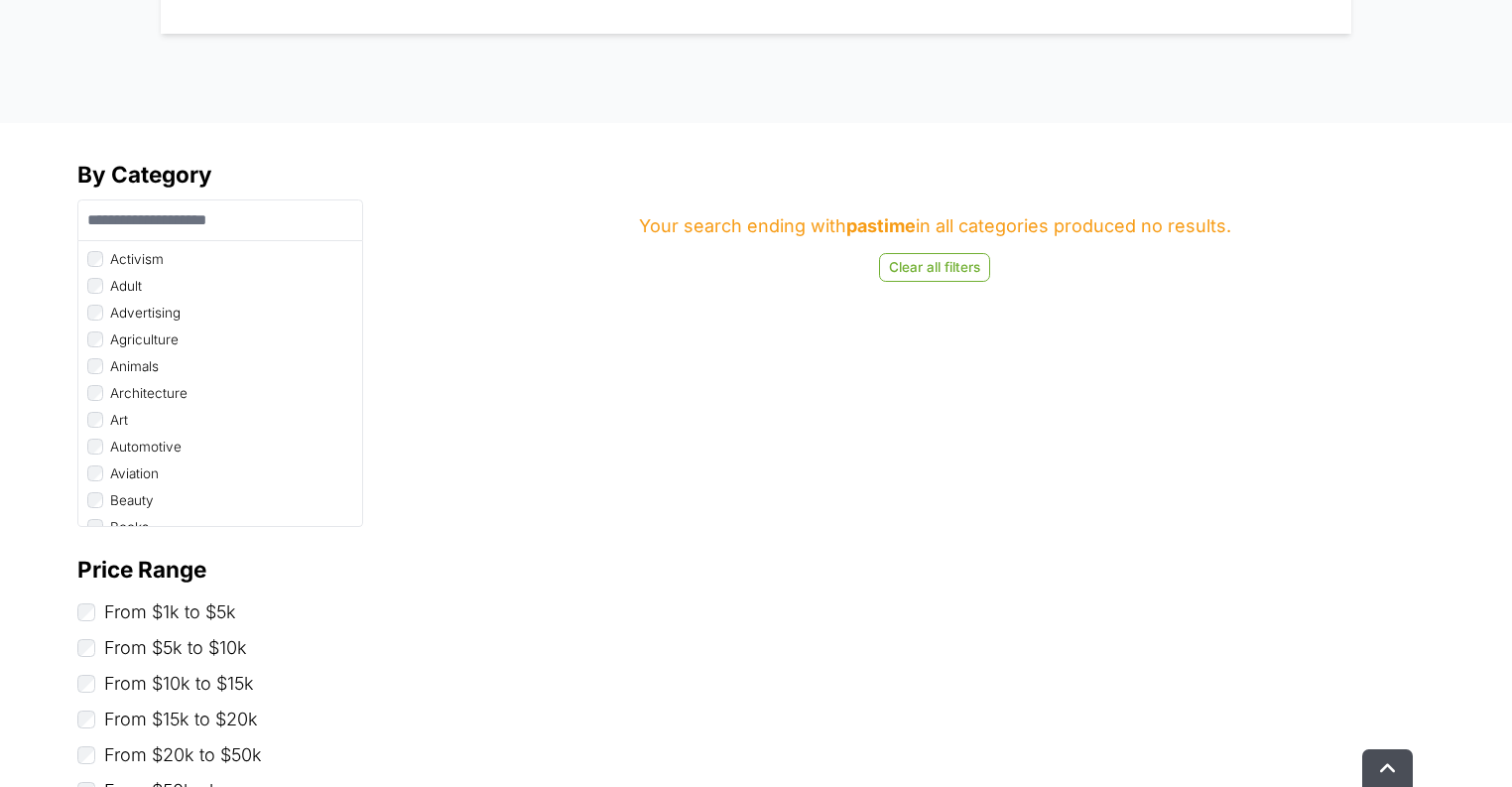 type on "*******" 